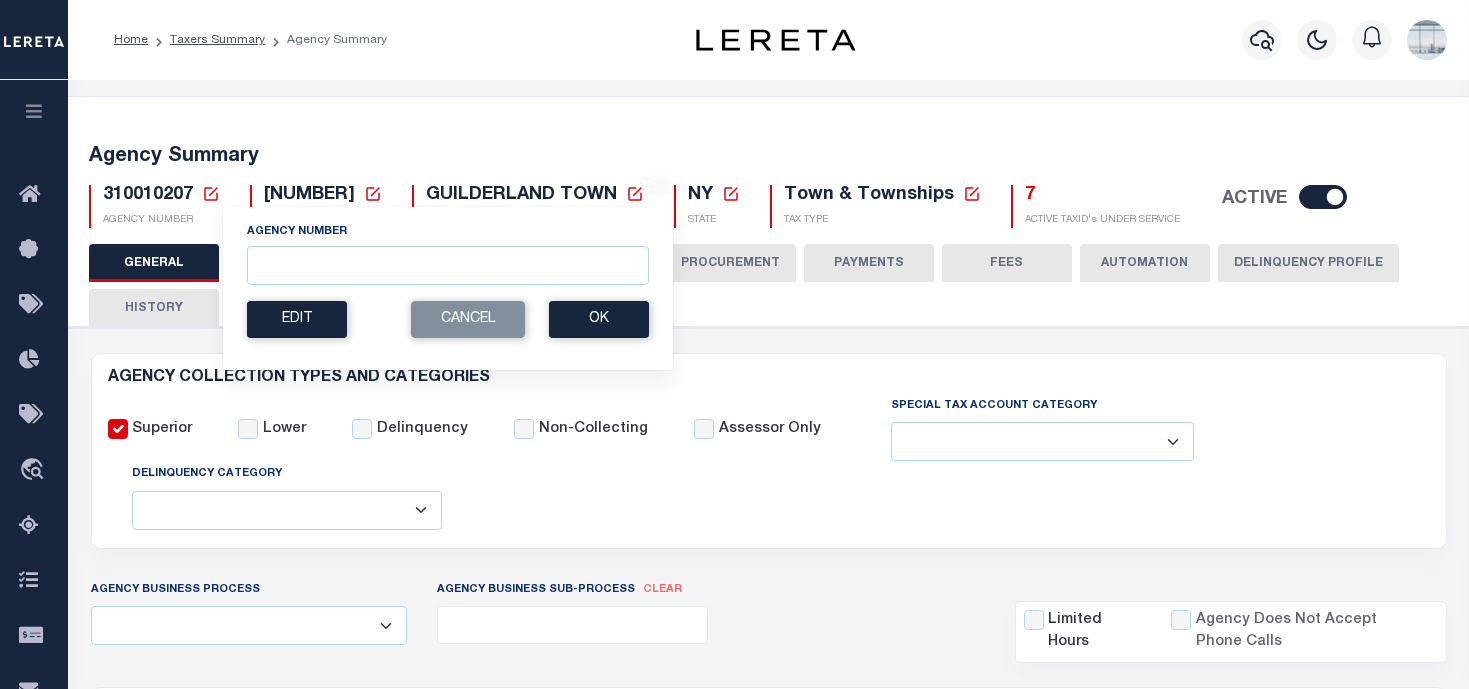 select 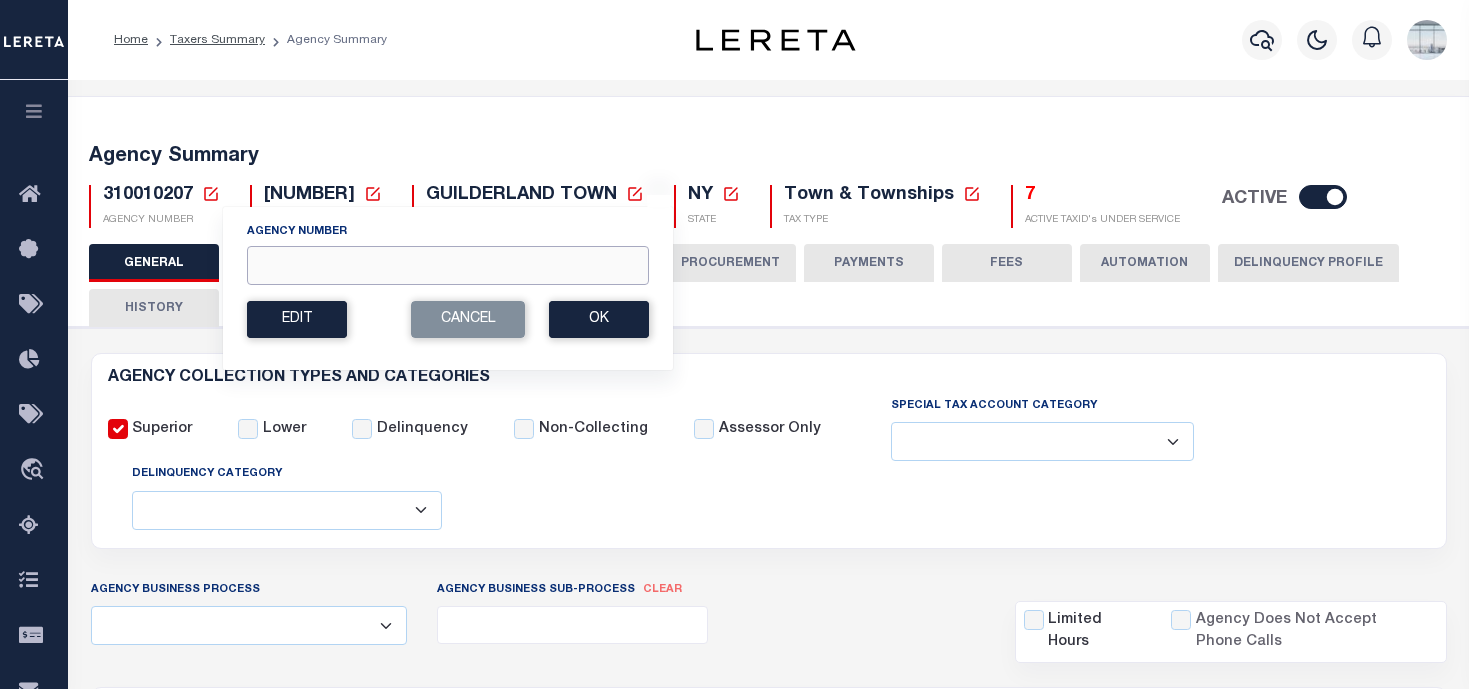 click on "Agency Number" at bounding box center [448, 265] 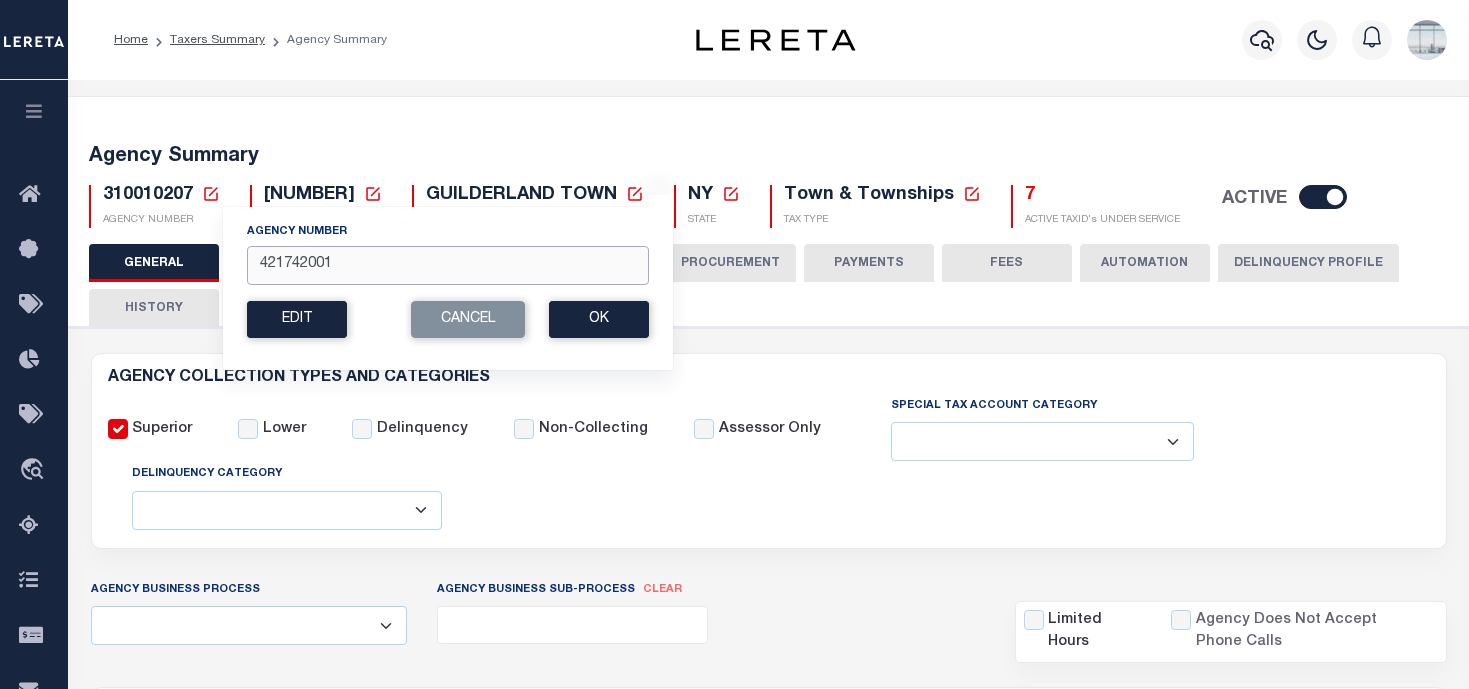 type on "421742001" 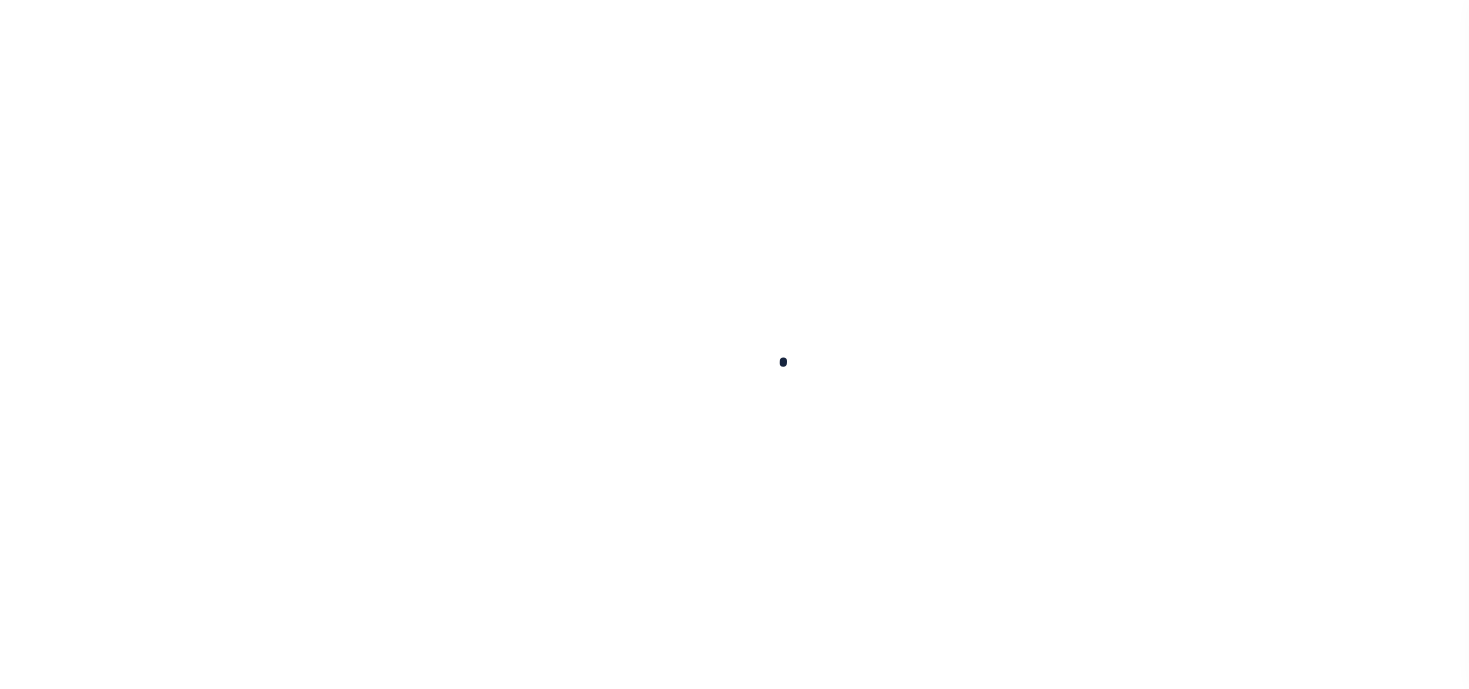 scroll, scrollTop: 0, scrollLeft: 0, axis: both 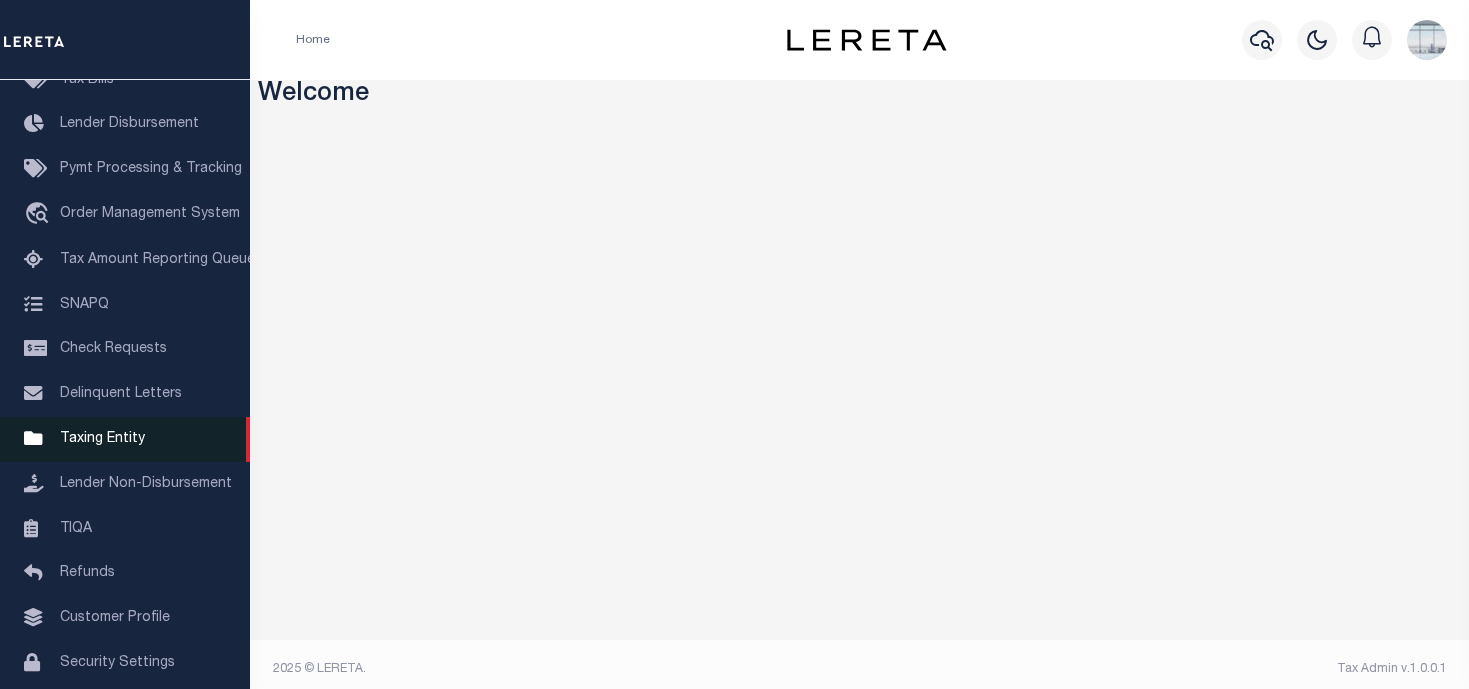 click on "Taxing Entity" at bounding box center (102, 439) 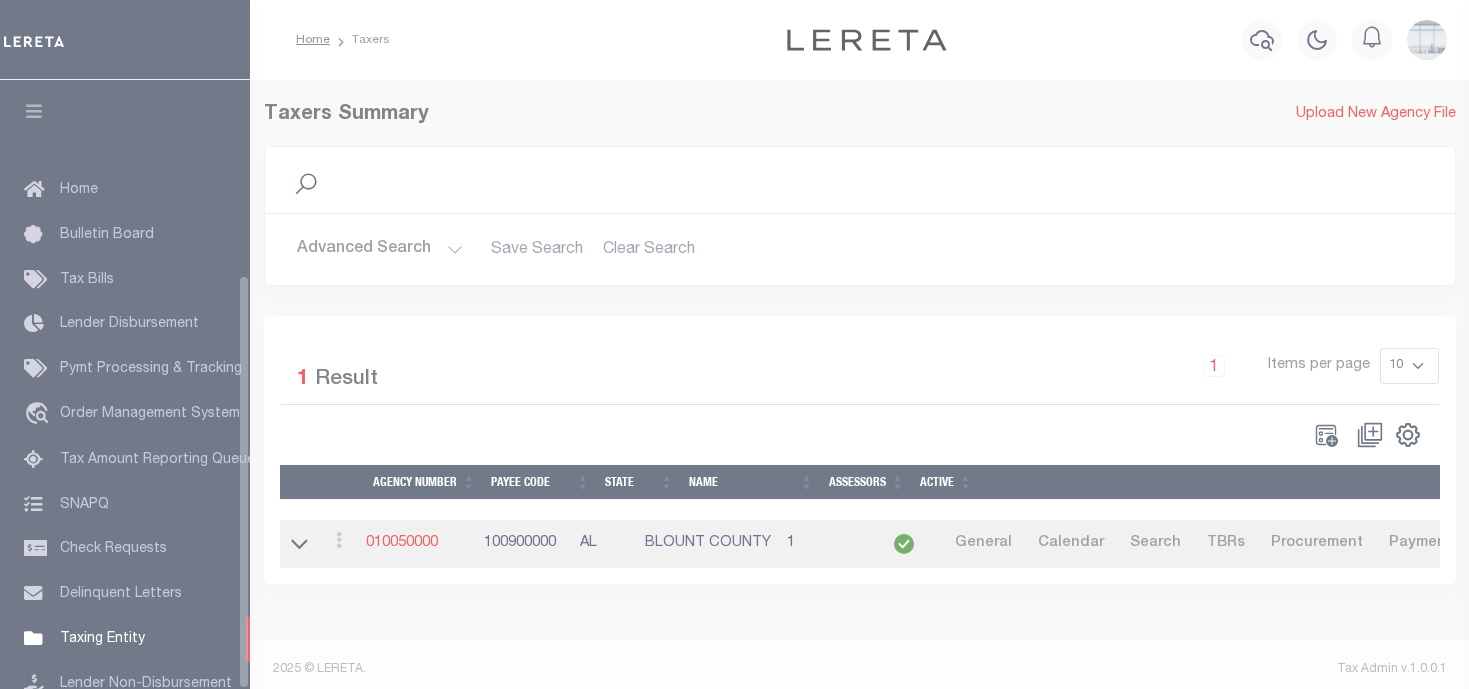 scroll, scrollTop: 0, scrollLeft: 0, axis: both 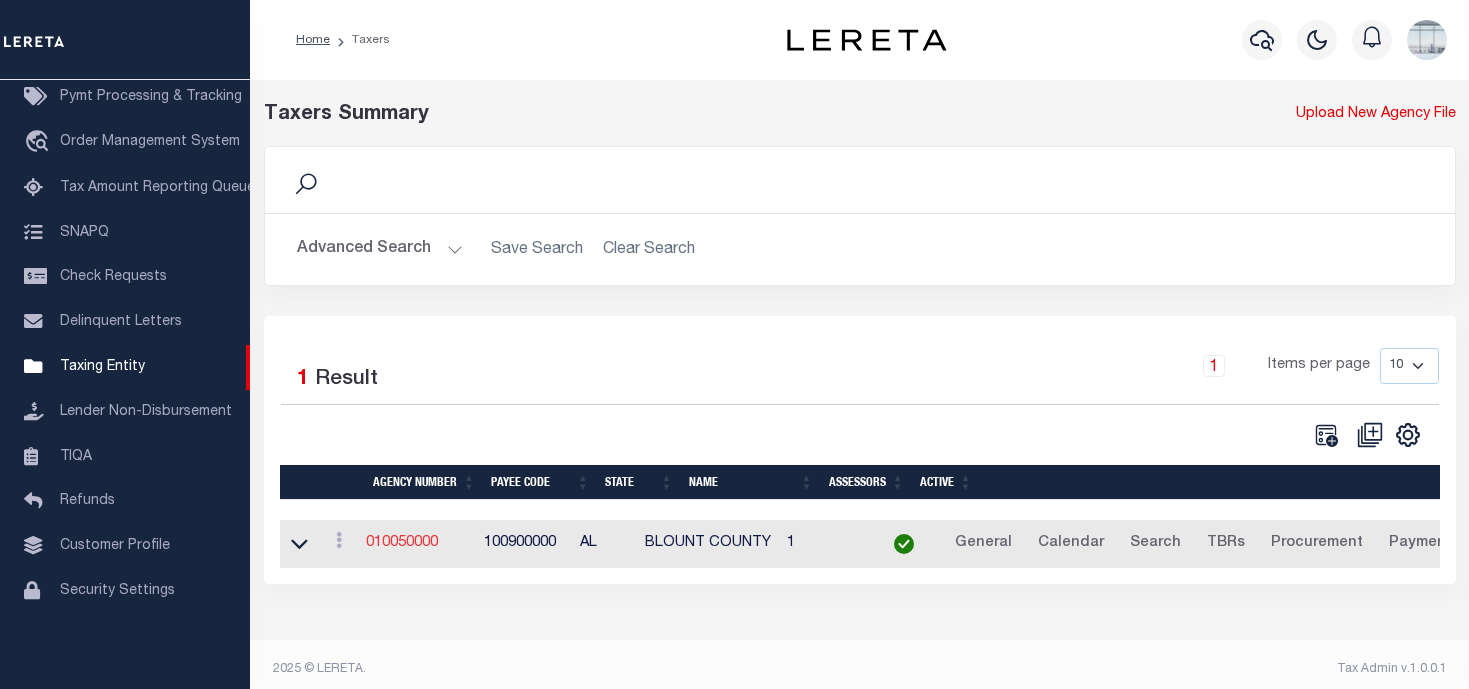 click on "010050000" at bounding box center [402, 543] 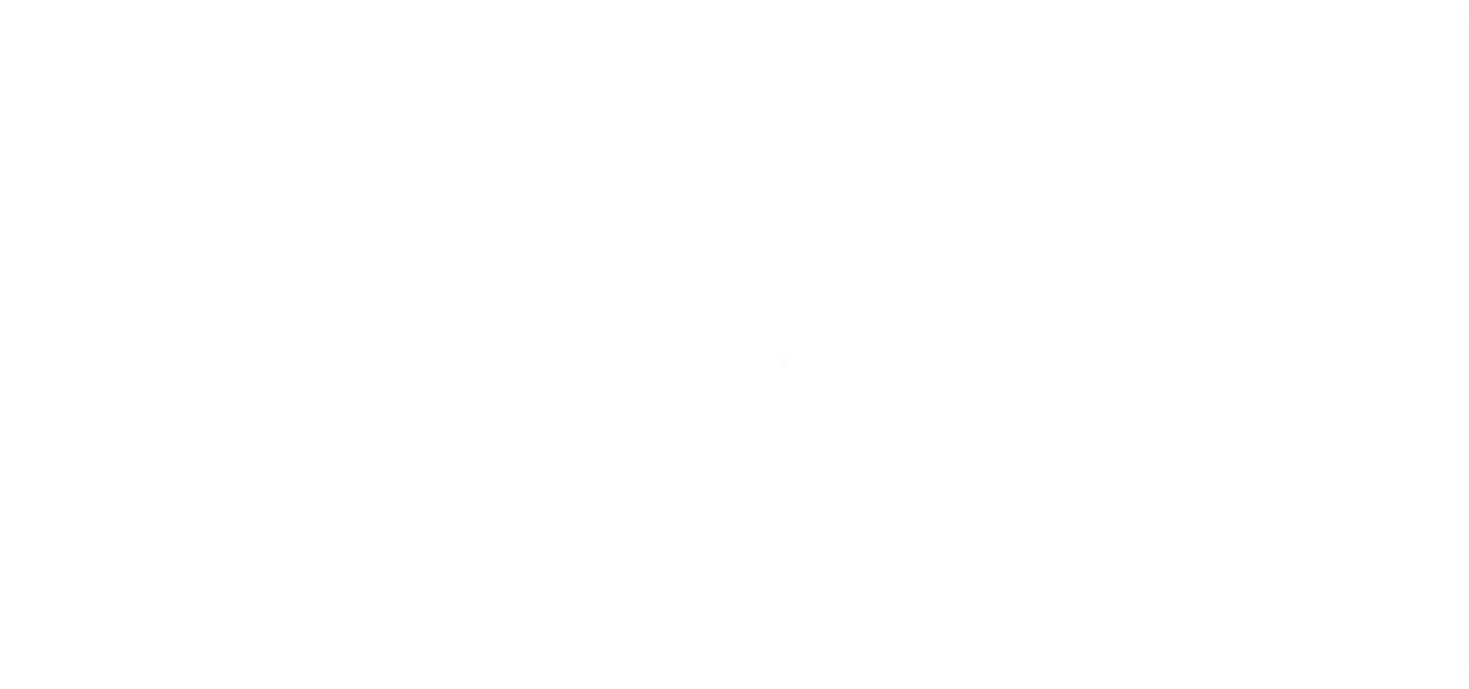 select 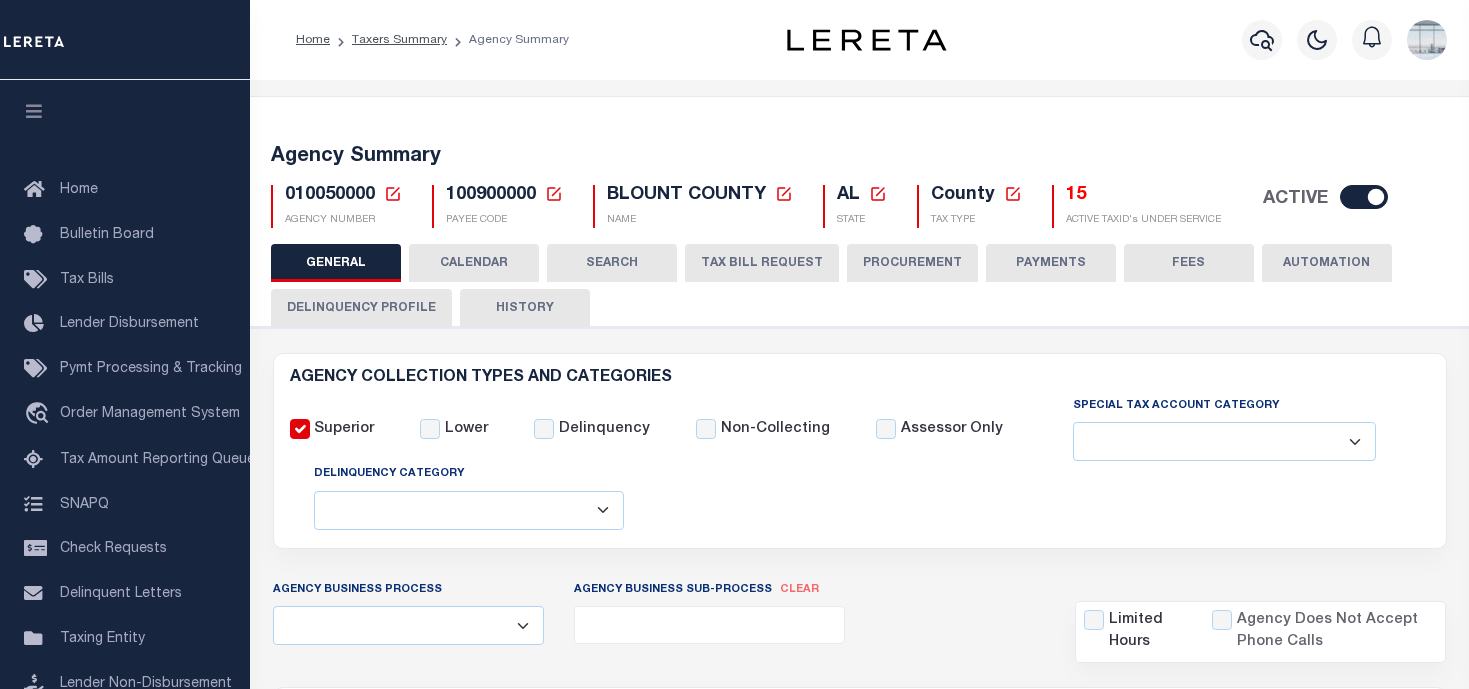 click 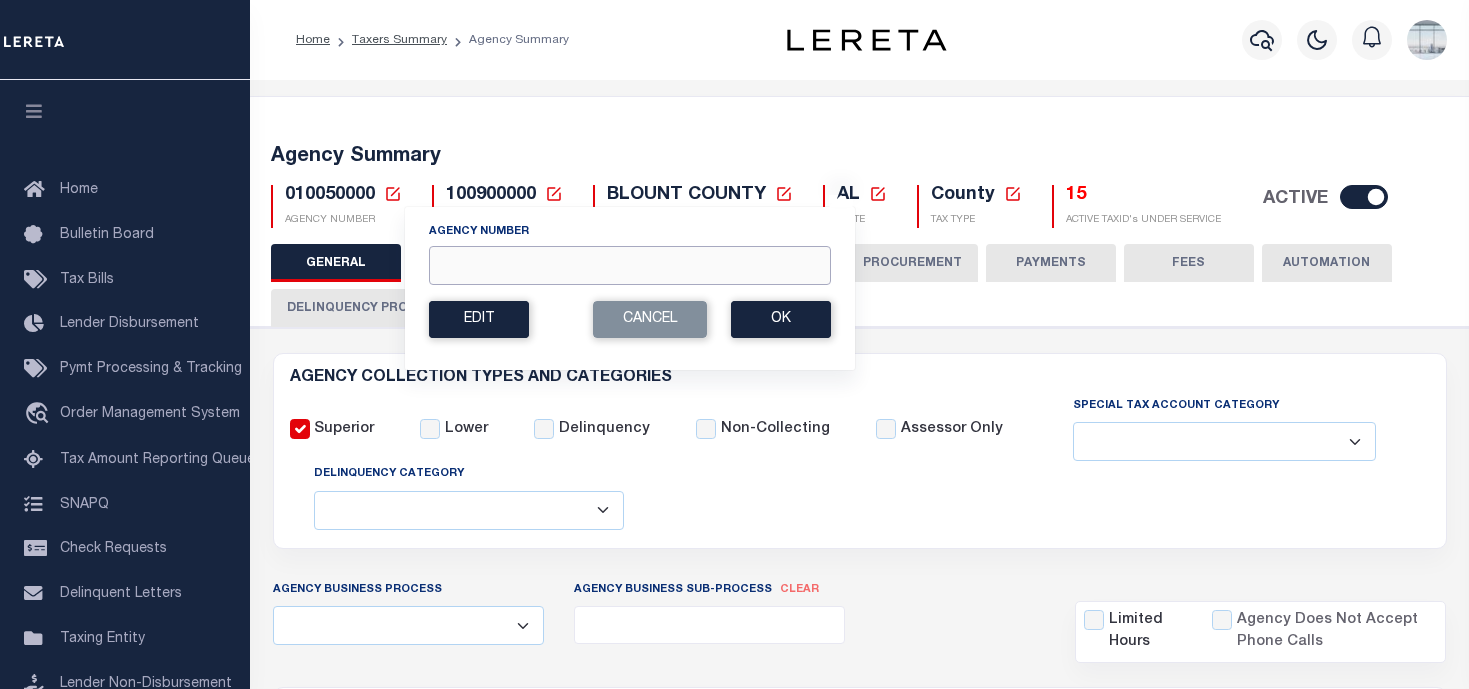 click on "Agency Number" at bounding box center [630, 265] 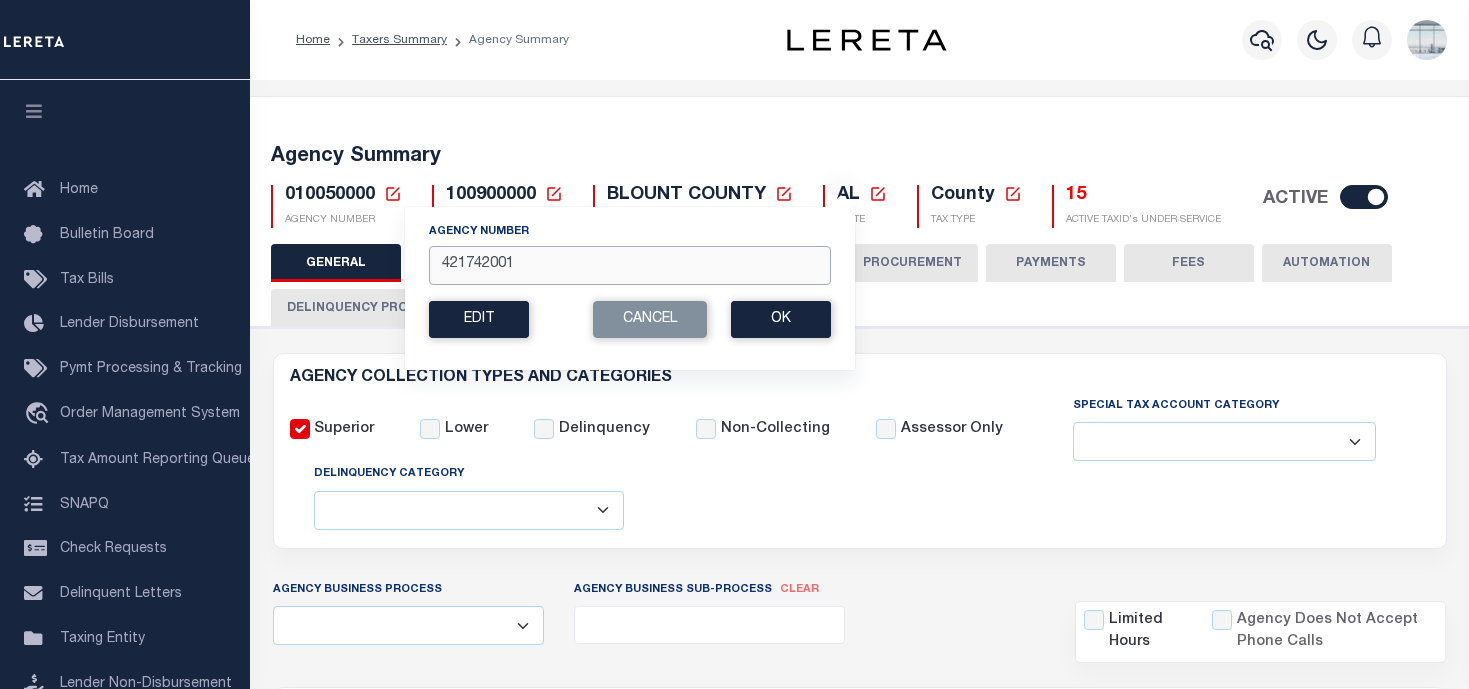 type on "421742001" 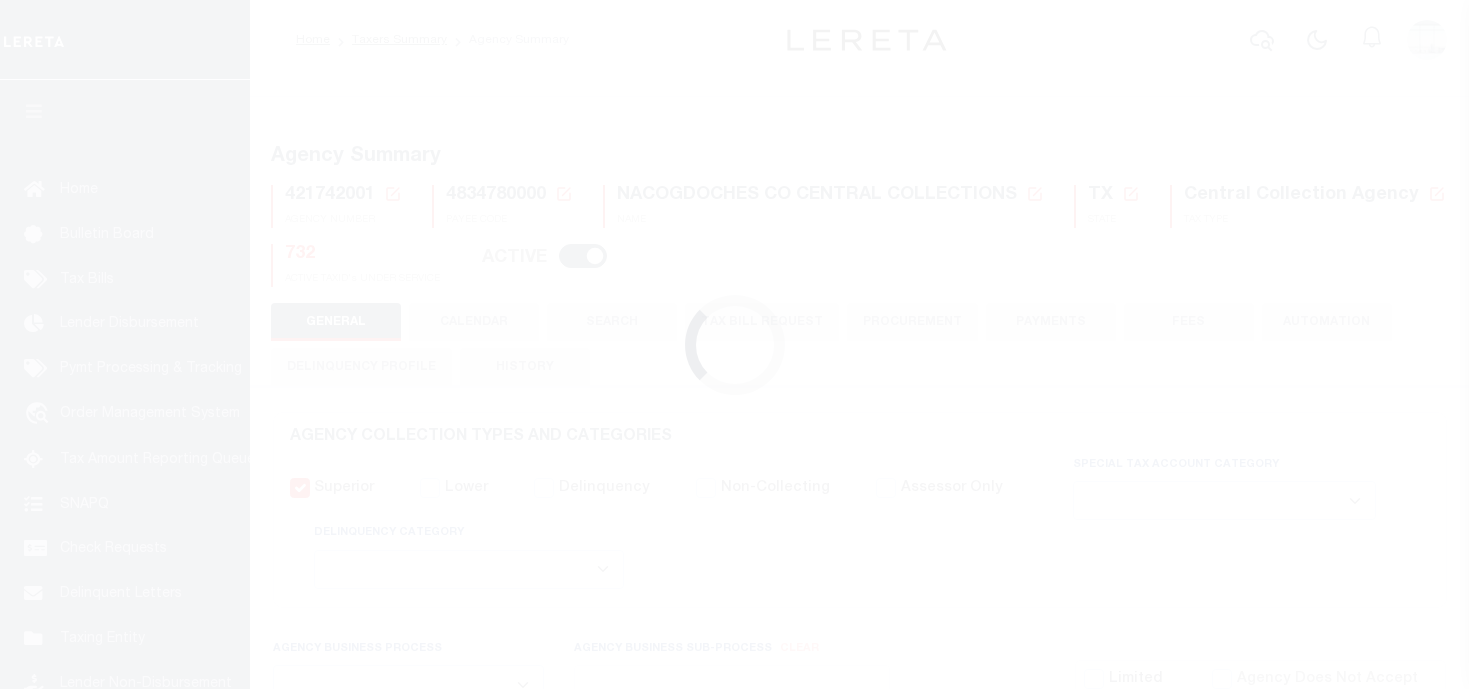 select 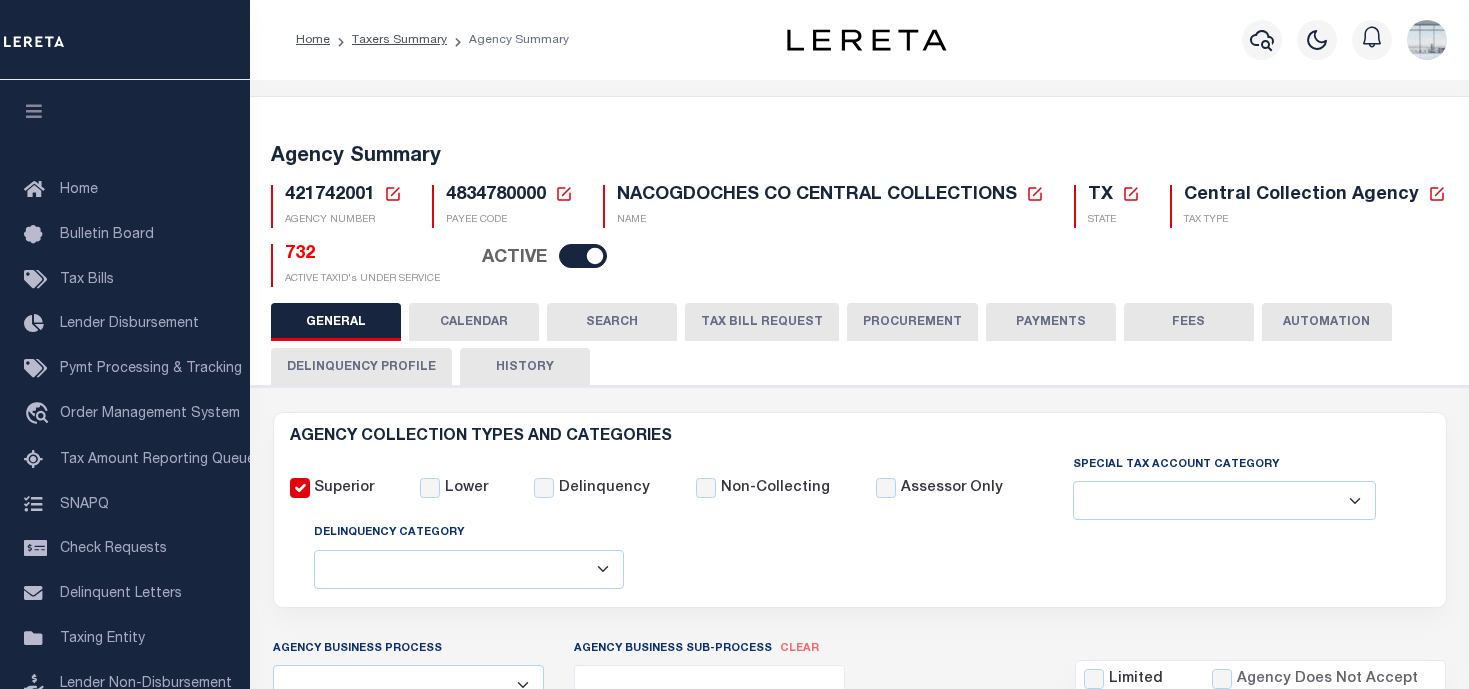scroll, scrollTop: 0, scrollLeft: 0, axis: both 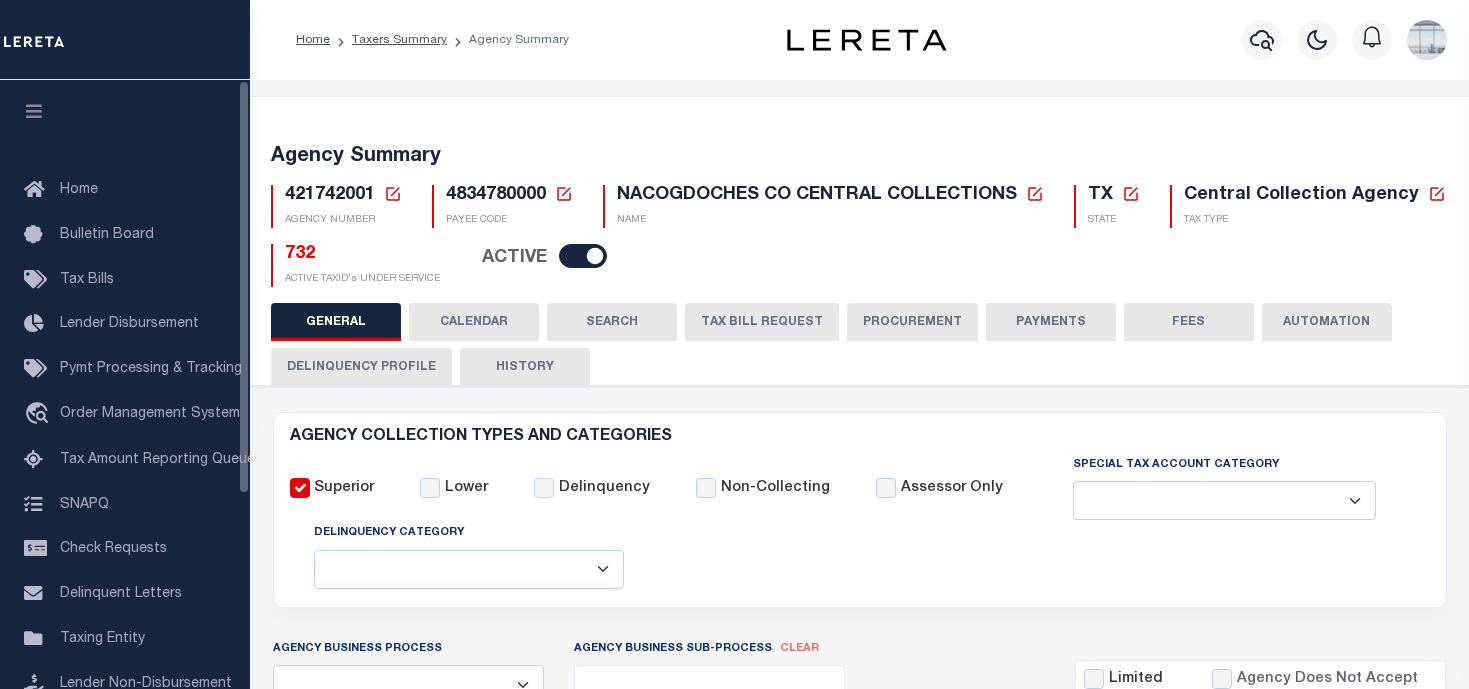 drag, startPoint x: 746, startPoint y: 324, endPoint x: 689, endPoint y: 333, distance: 57.706154 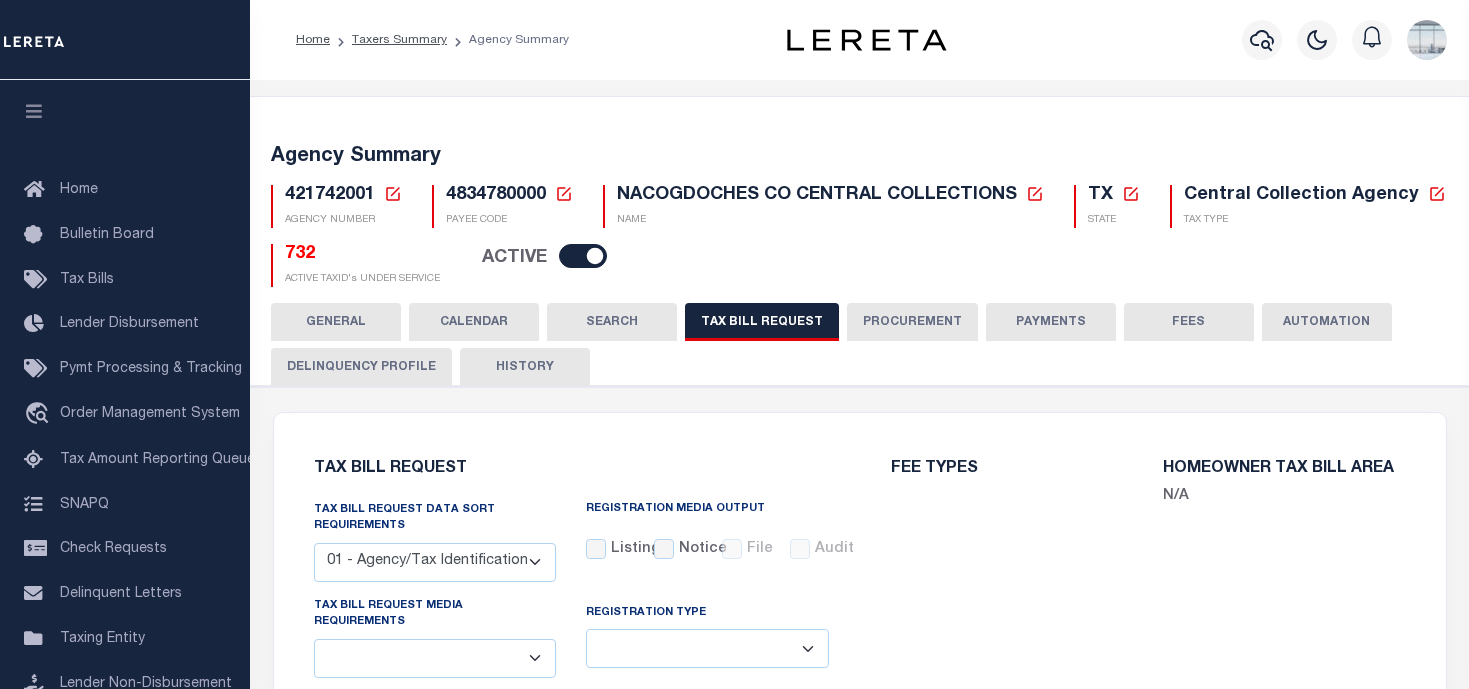 scroll, scrollTop: 300, scrollLeft: 0, axis: vertical 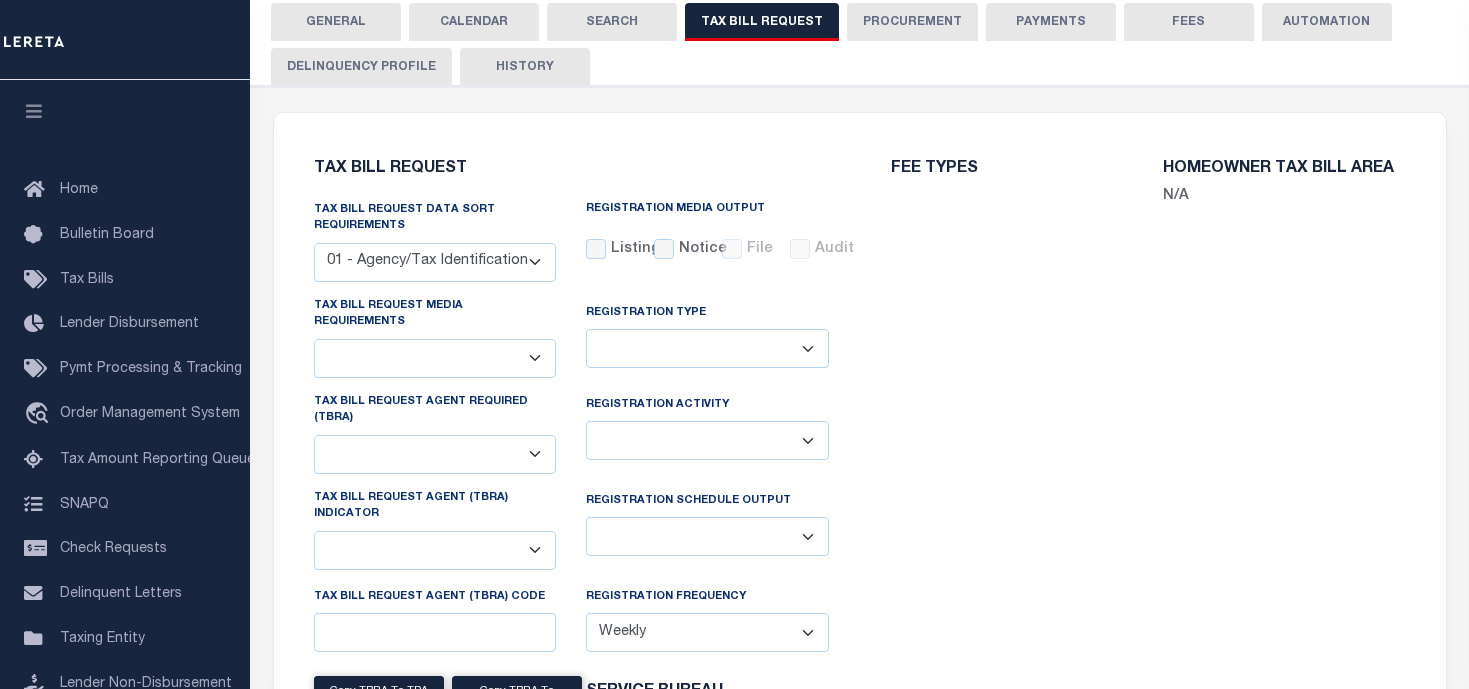 select on "1" 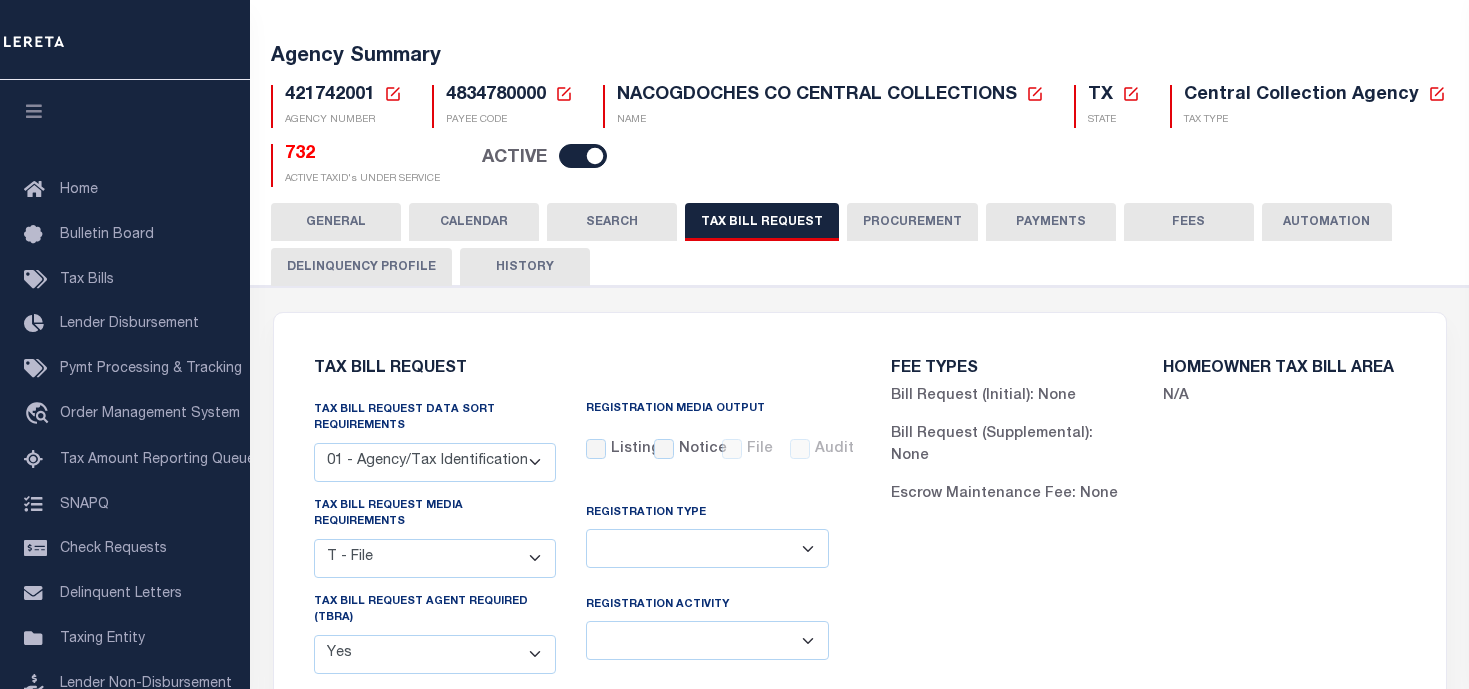 scroll, scrollTop: 0, scrollLeft: 0, axis: both 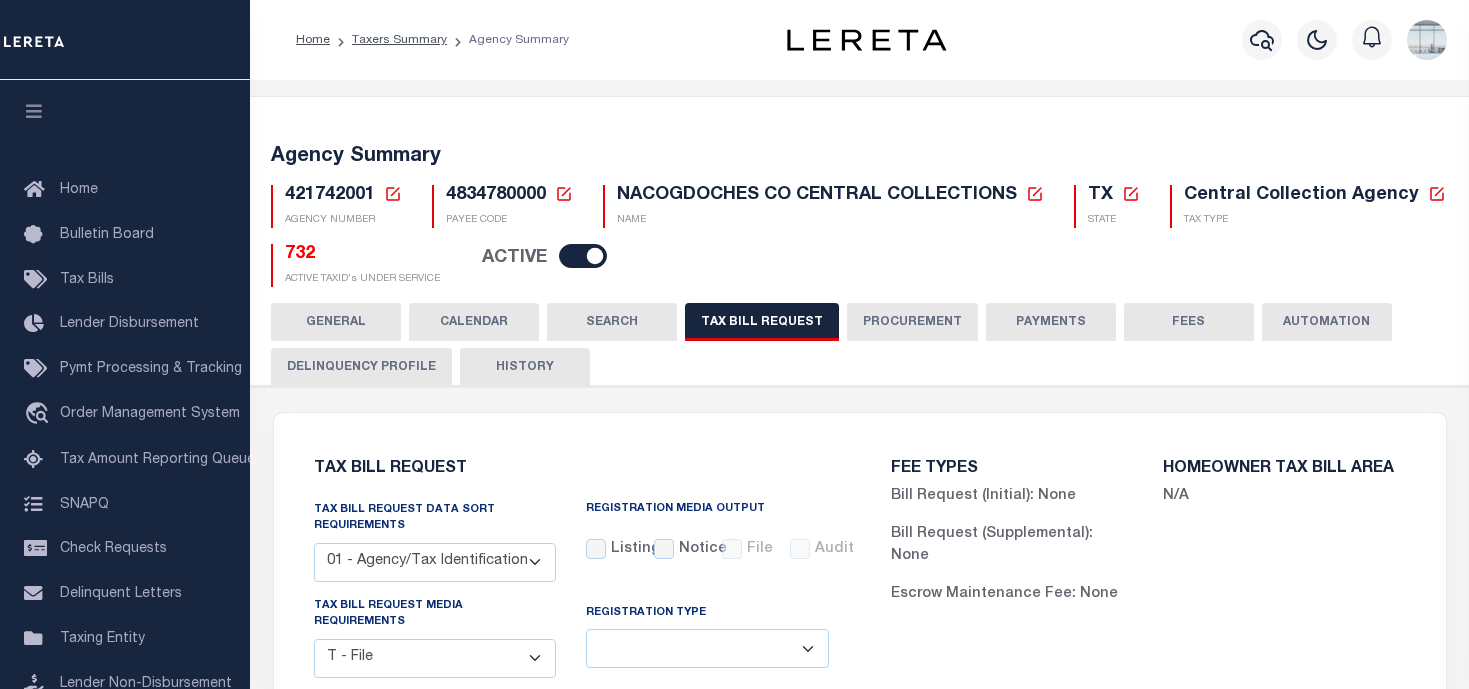 click on "CALENDAR" at bounding box center [474, 322] 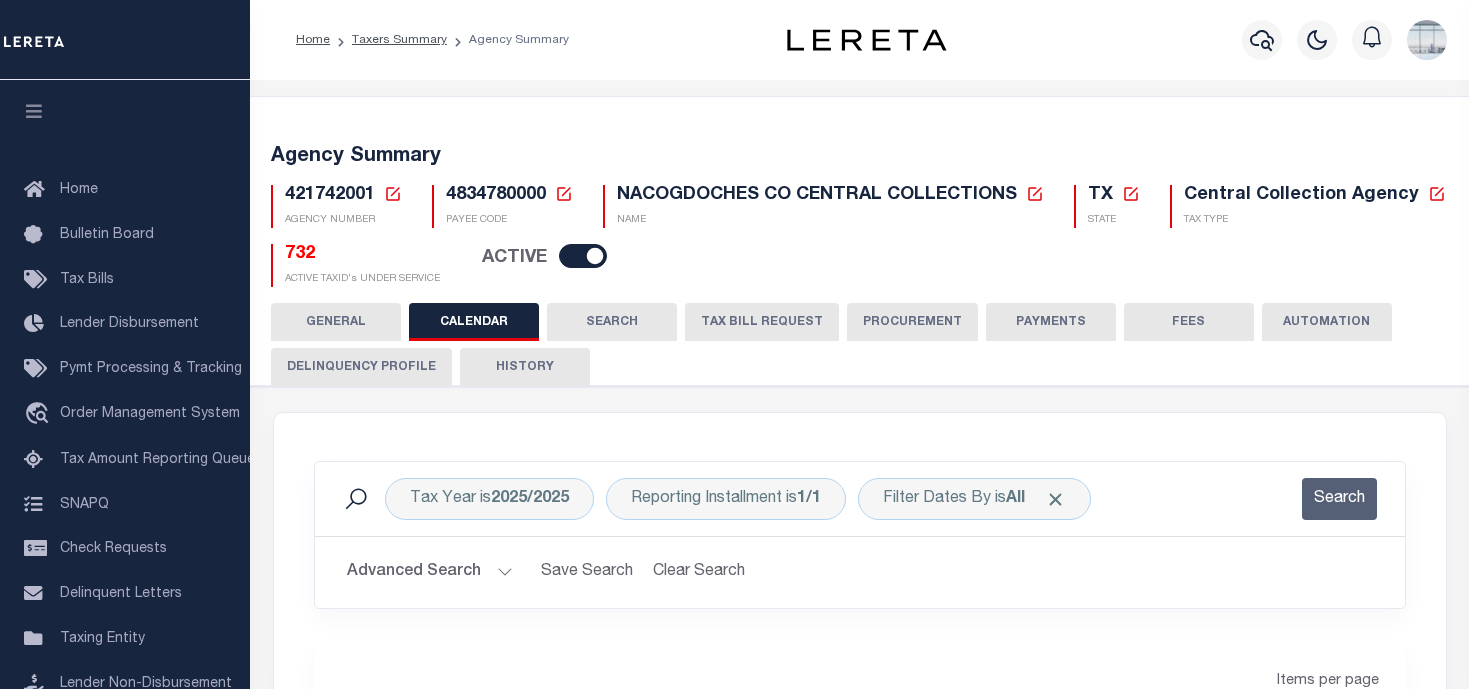 checkbox on "false" 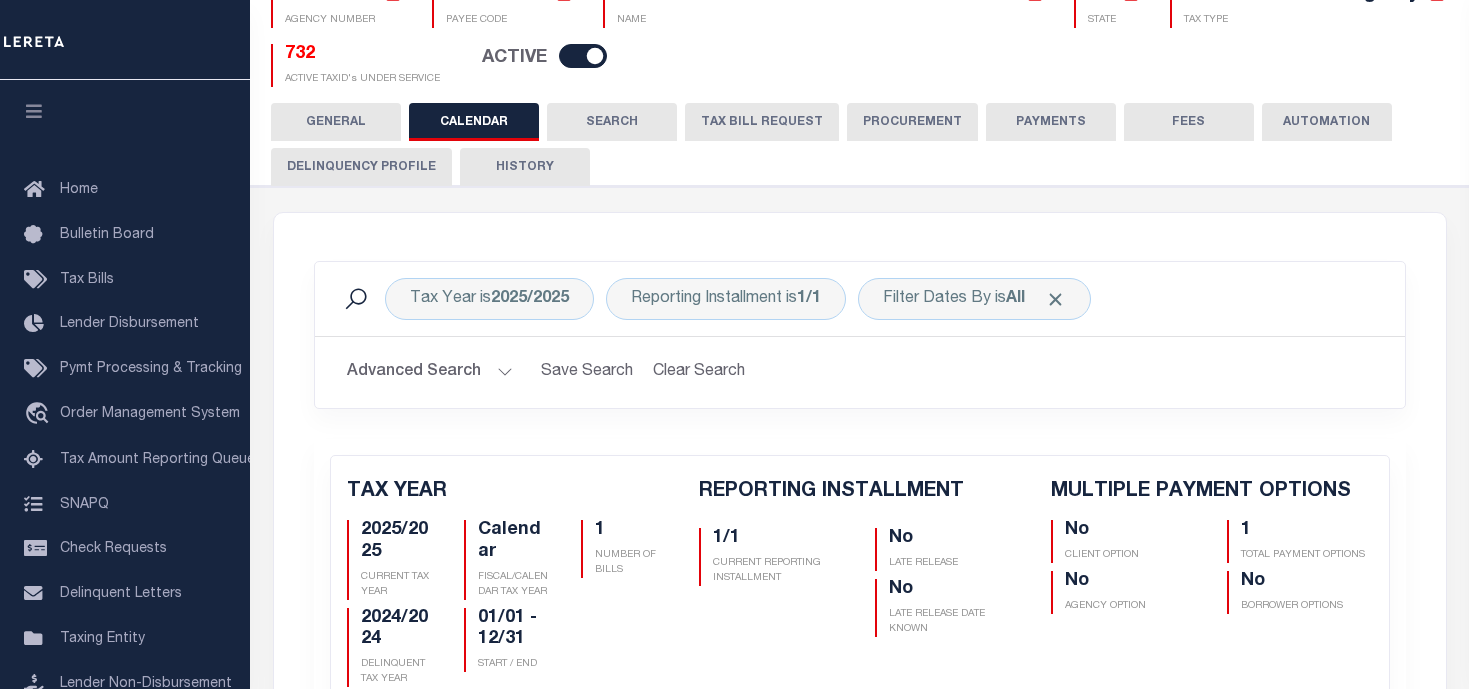 scroll, scrollTop: 100, scrollLeft: 0, axis: vertical 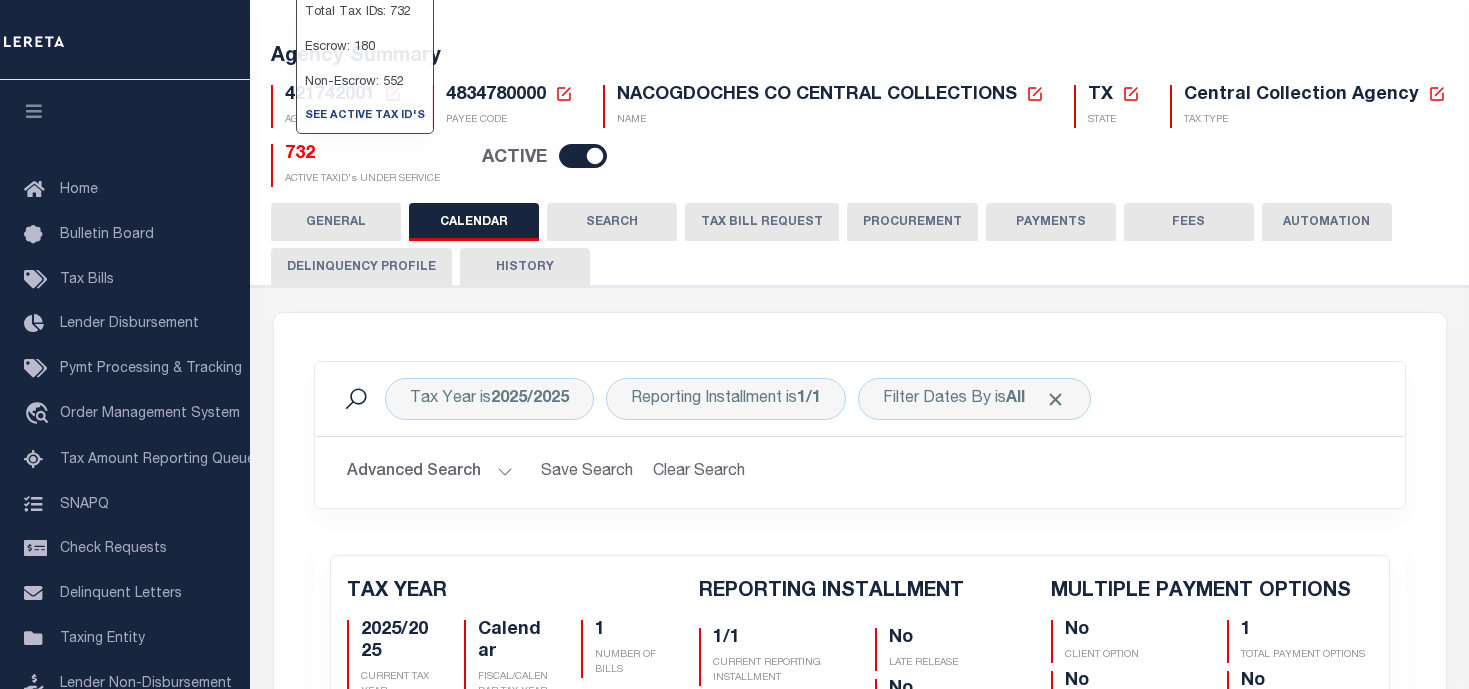 click on "732" at bounding box center (362, 155) 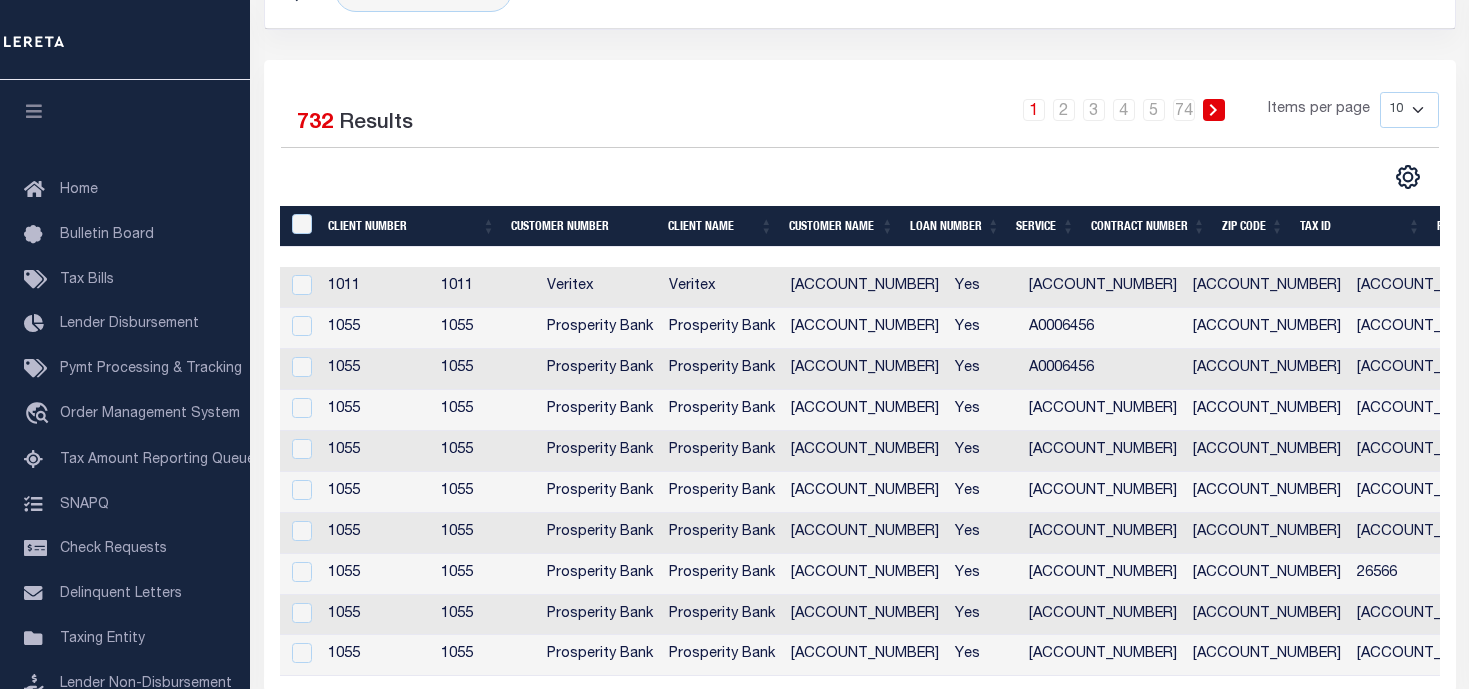 scroll, scrollTop: 0, scrollLeft: 0, axis: both 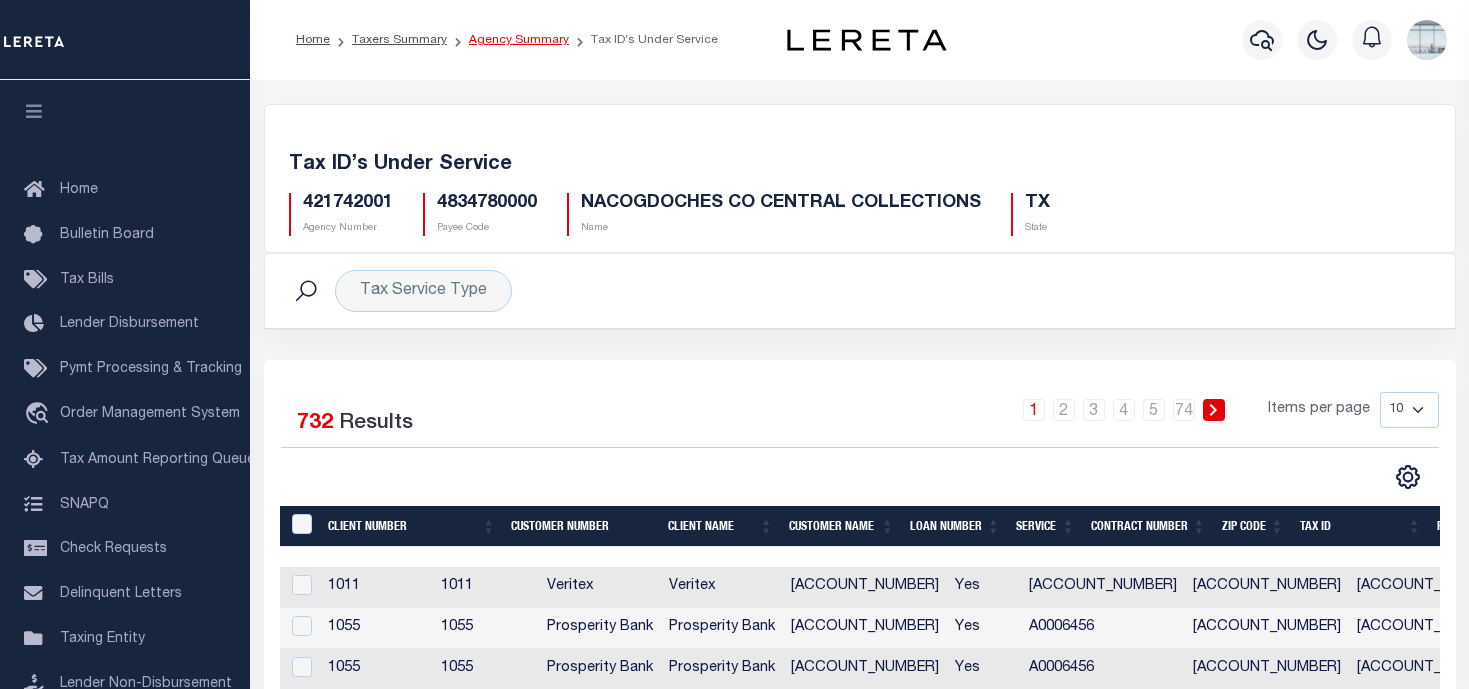 click on "Agency Summary" at bounding box center (519, 40) 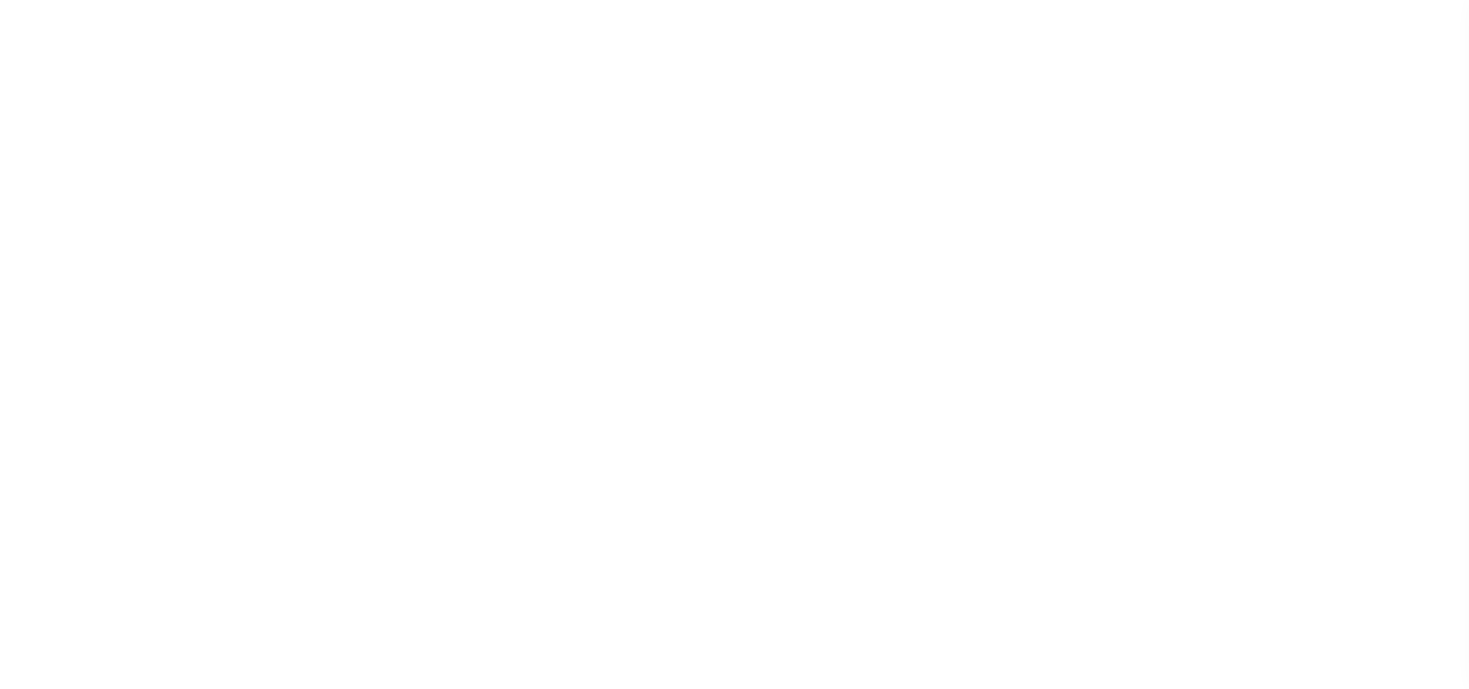 select 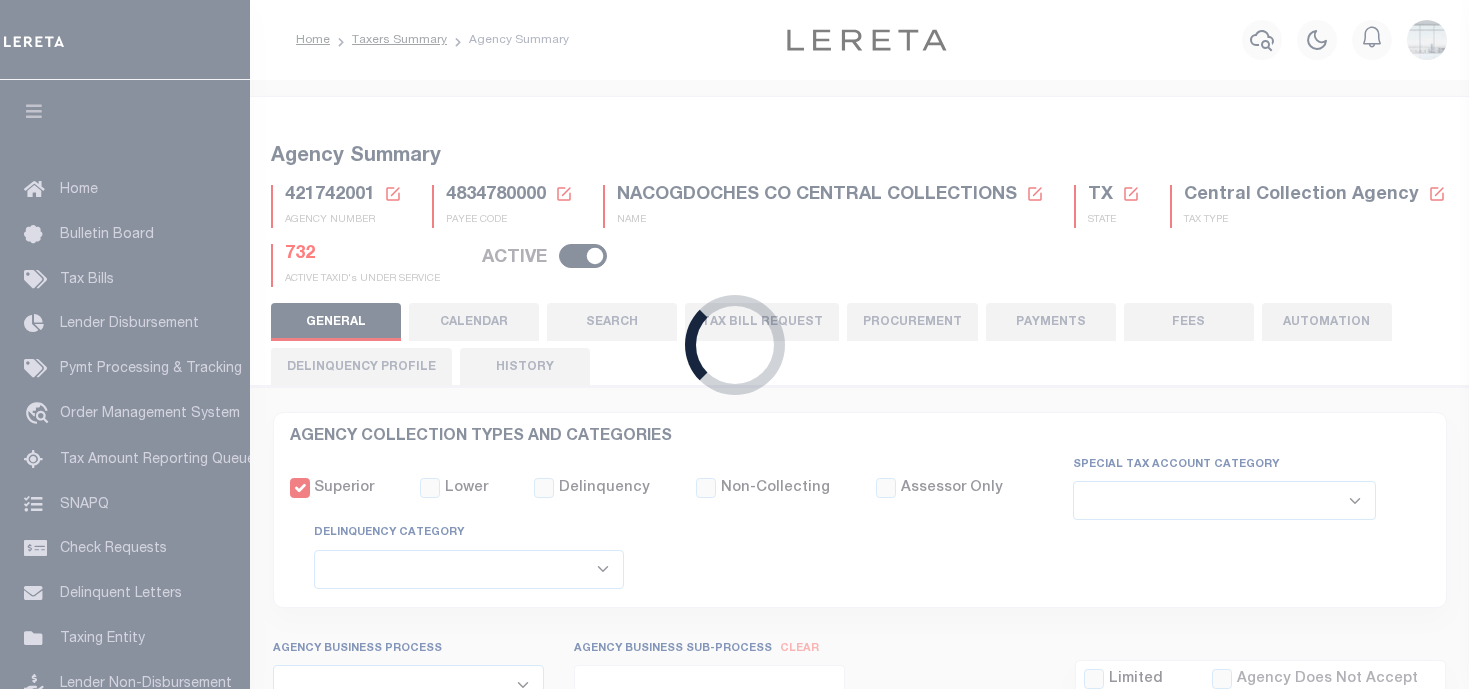 checkbox on "false" 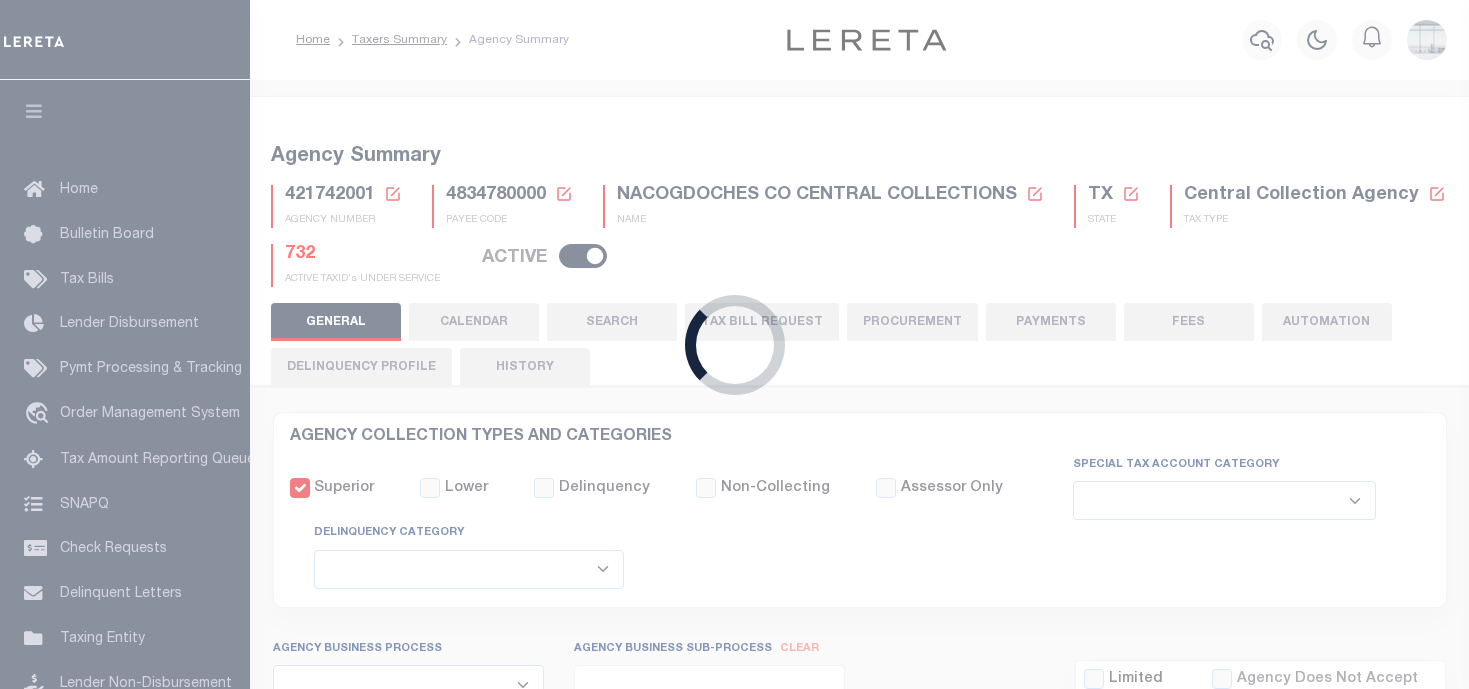 checkbox on "false" 